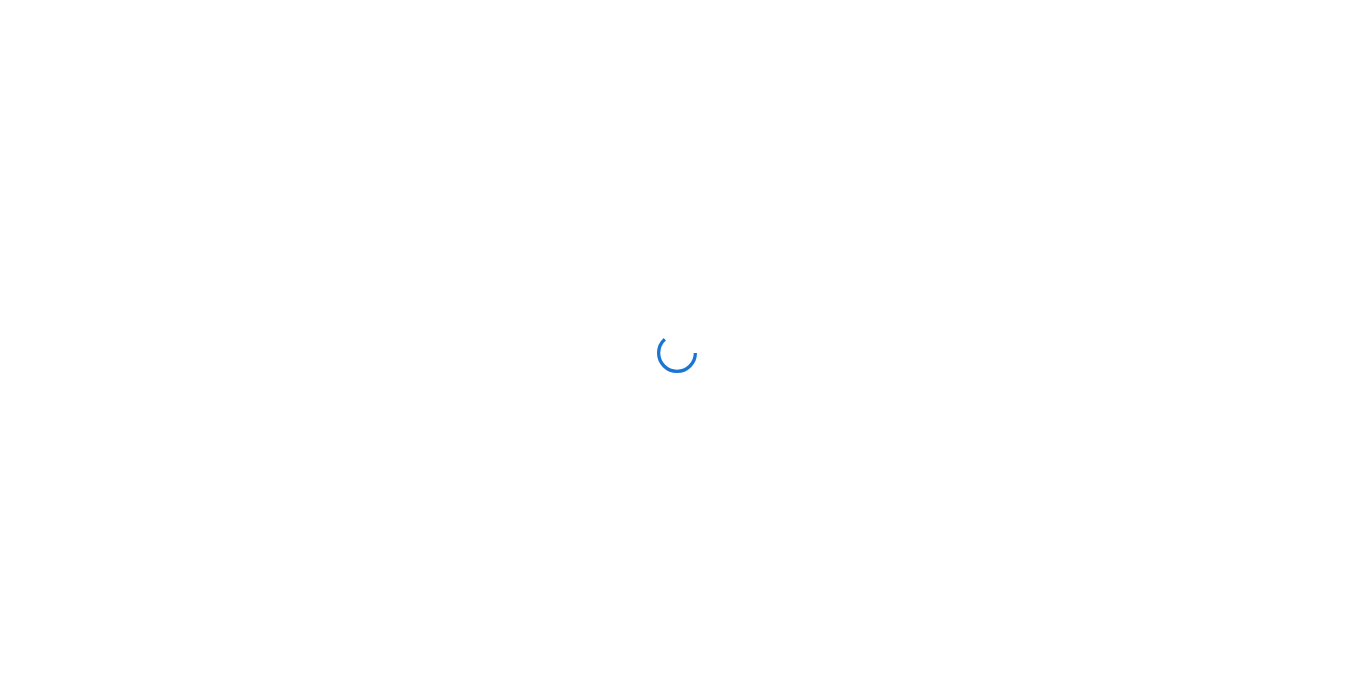 scroll, scrollTop: 0, scrollLeft: 0, axis: both 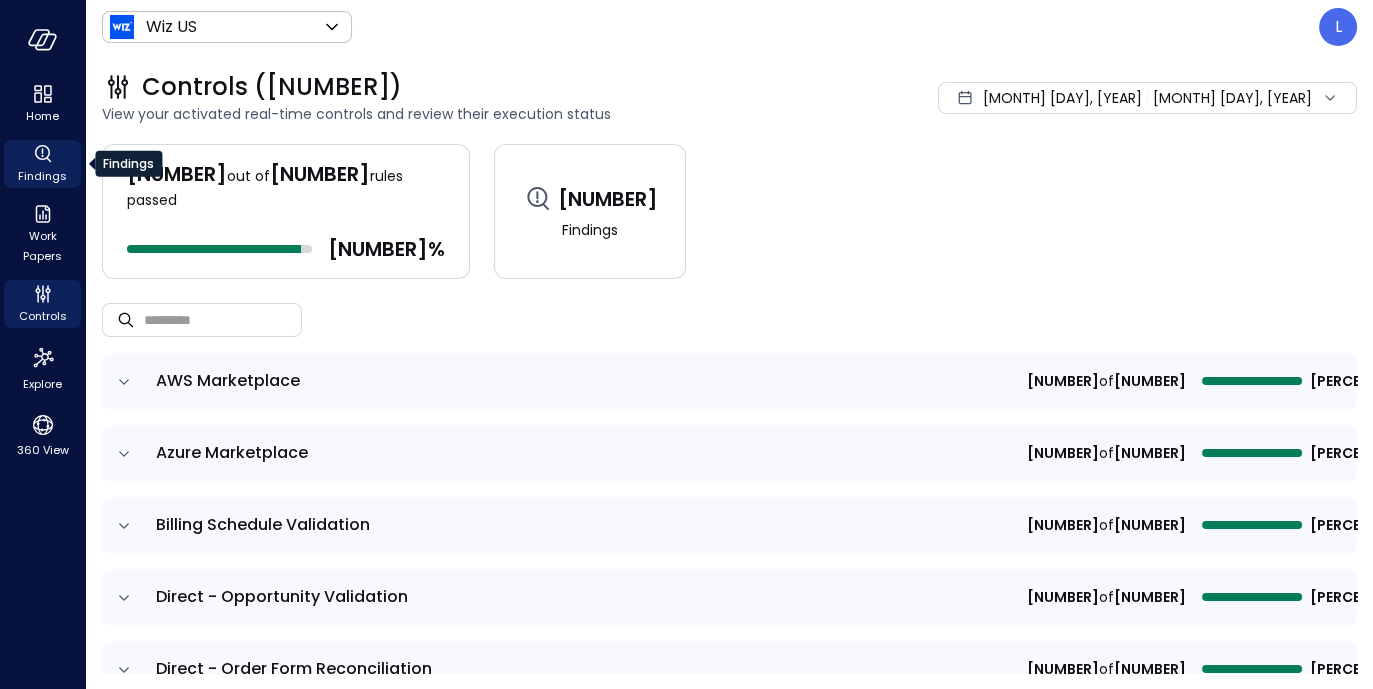 click on "Findings" at bounding box center (42, 176) 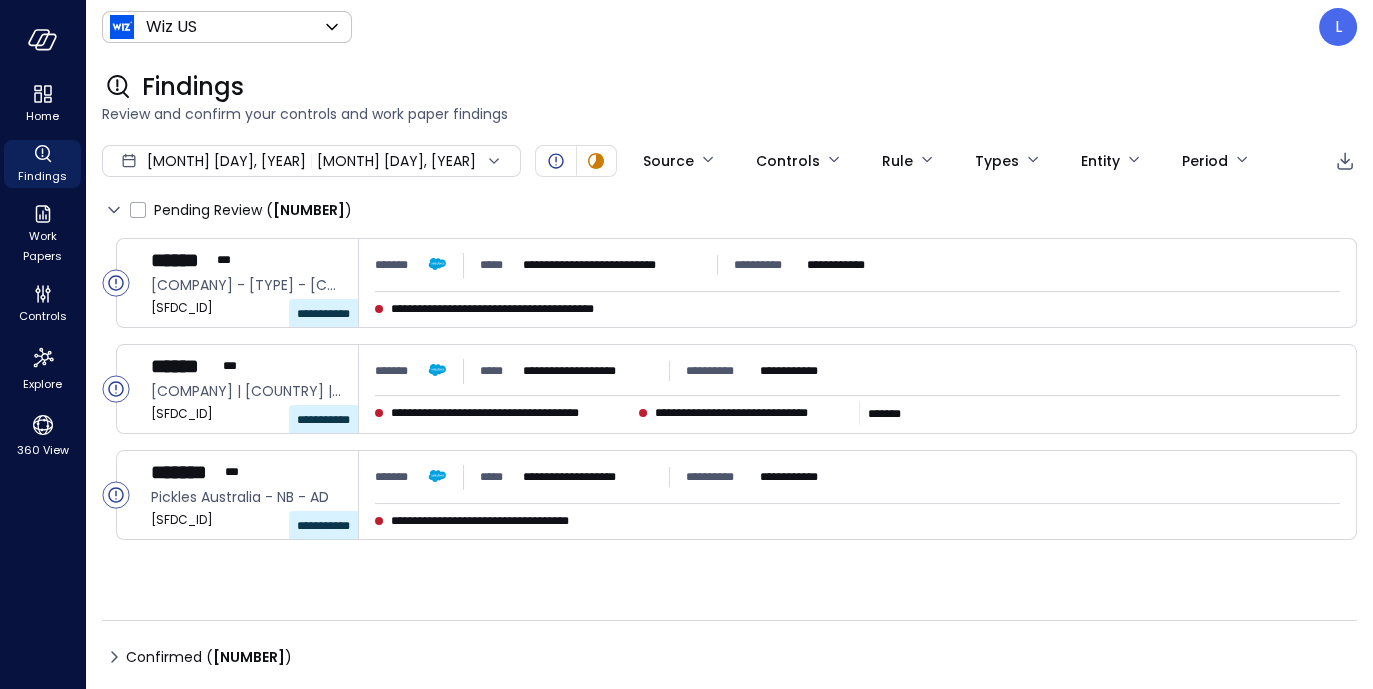 click on "Jul 1, 2025 Jul 2, 2025" at bounding box center (311, 161) 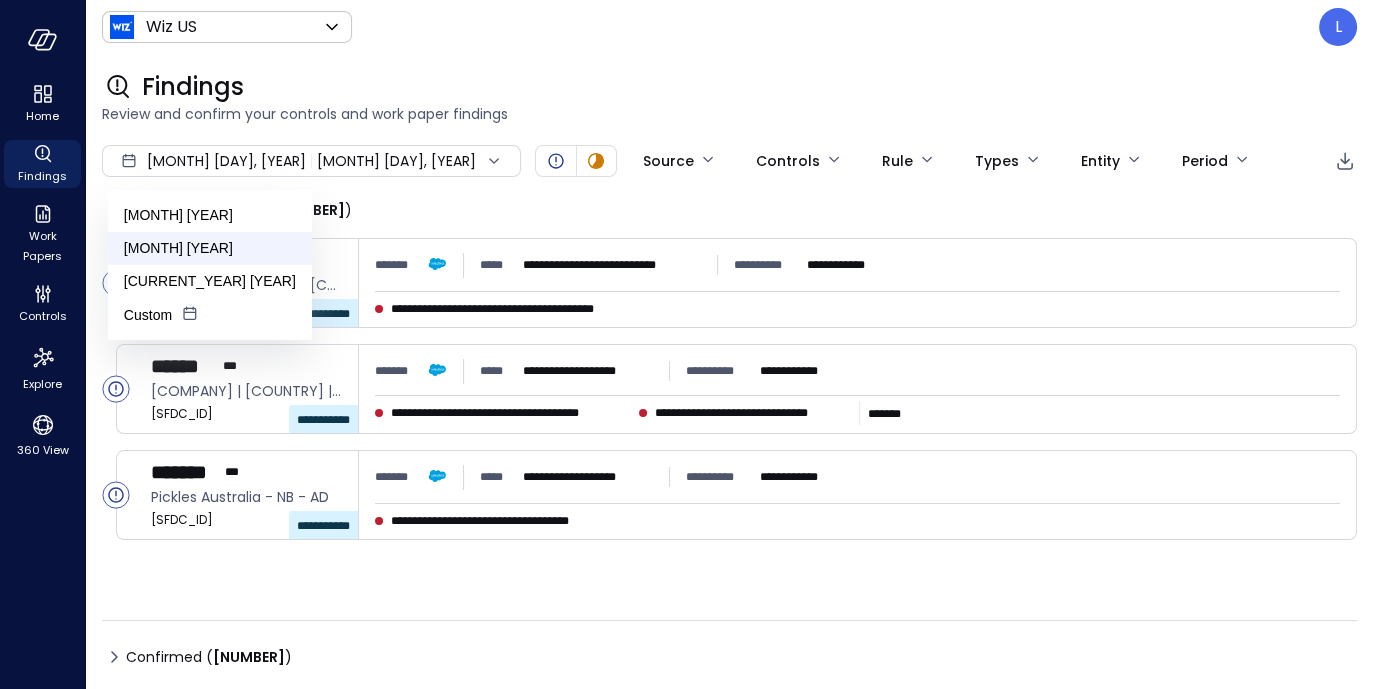 click on "[MONTH] [YEAR]" at bounding box center (210, 248) 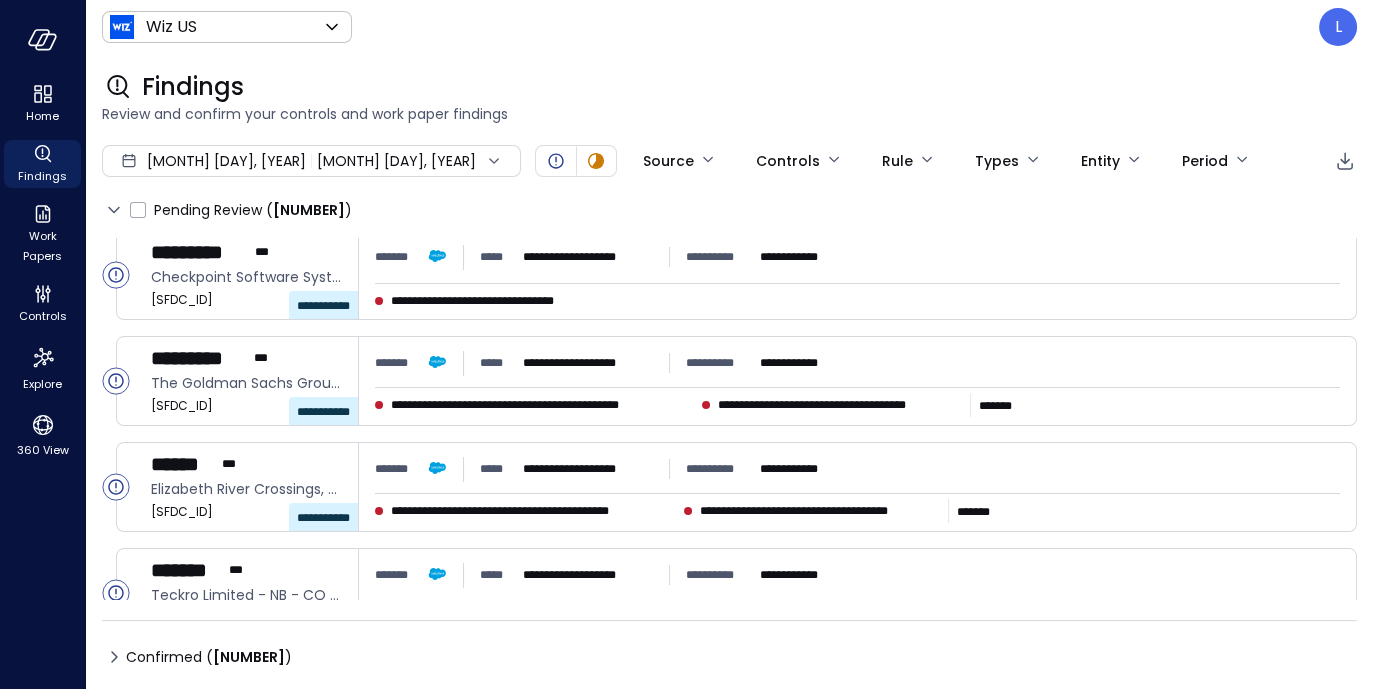 scroll, scrollTop: 0, scrollLeft: 0, axis: both 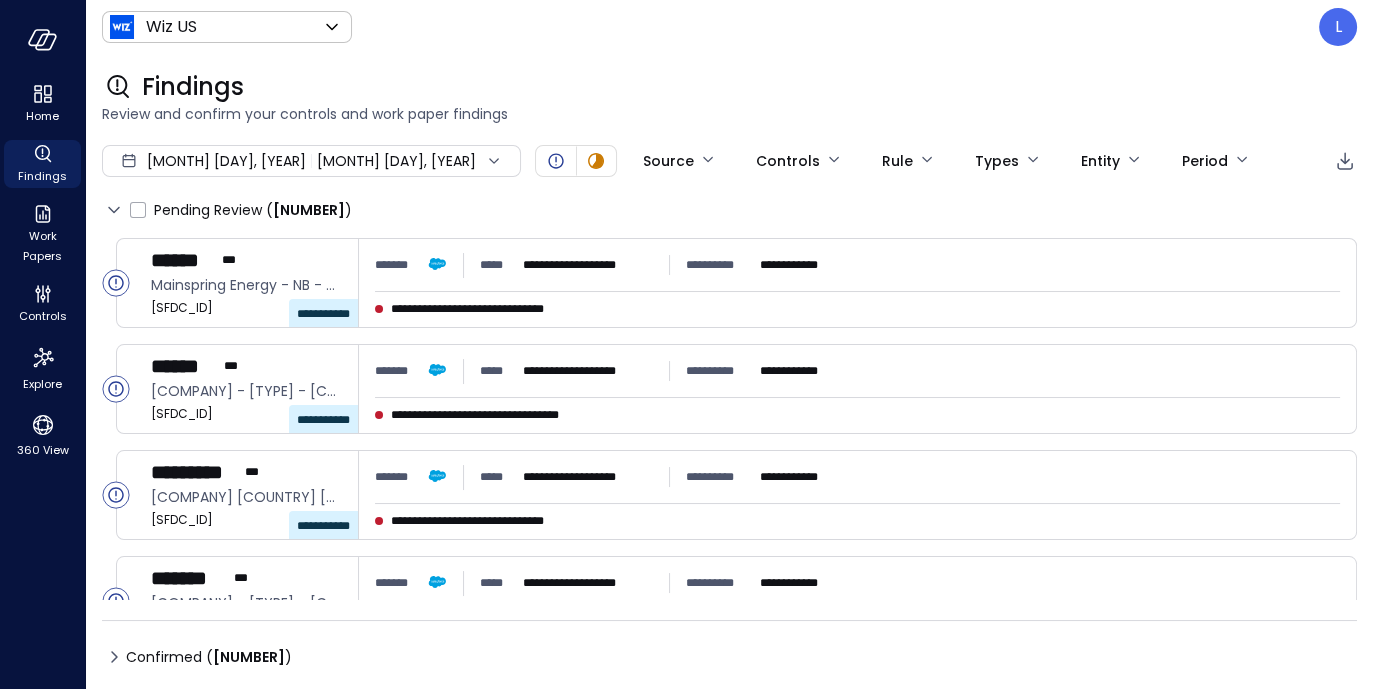 click on "[COMPANY] [COUNTRY] ****** [LETTER]" at bounding box center (729, 27) 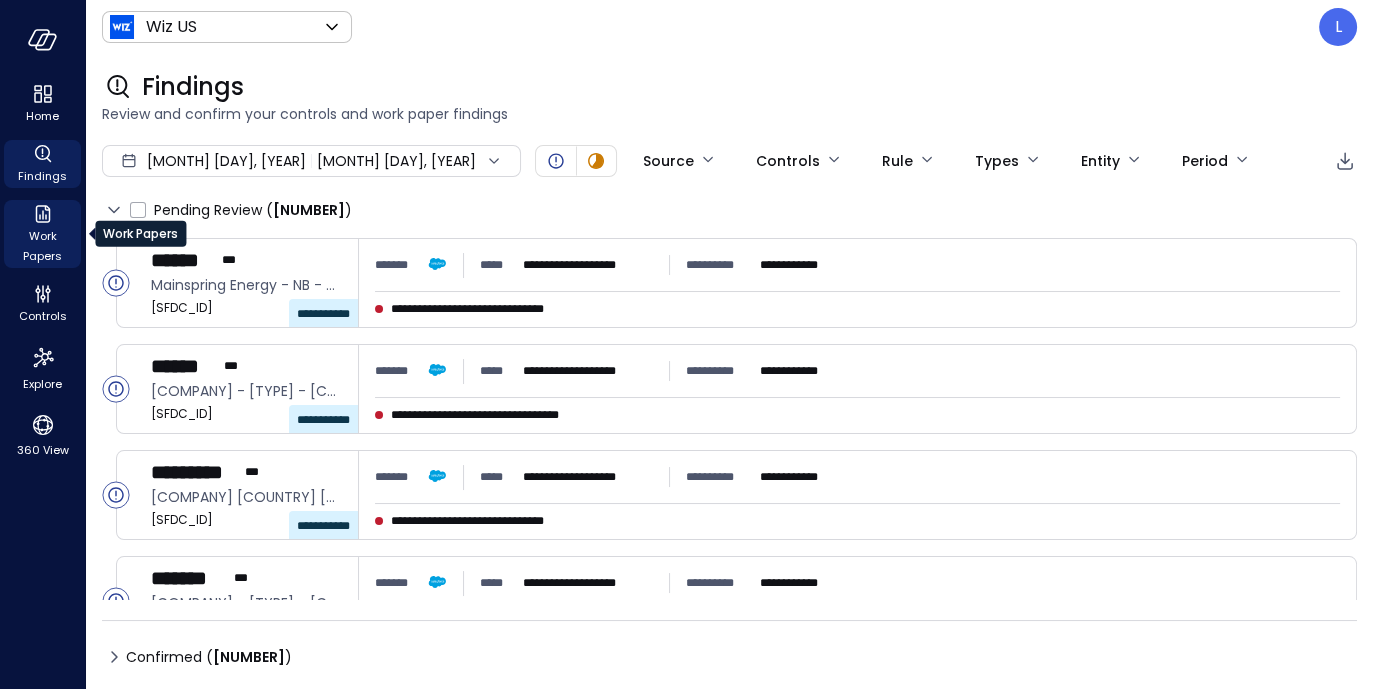 click on "Work Papers" at bounding box center [42, 246] 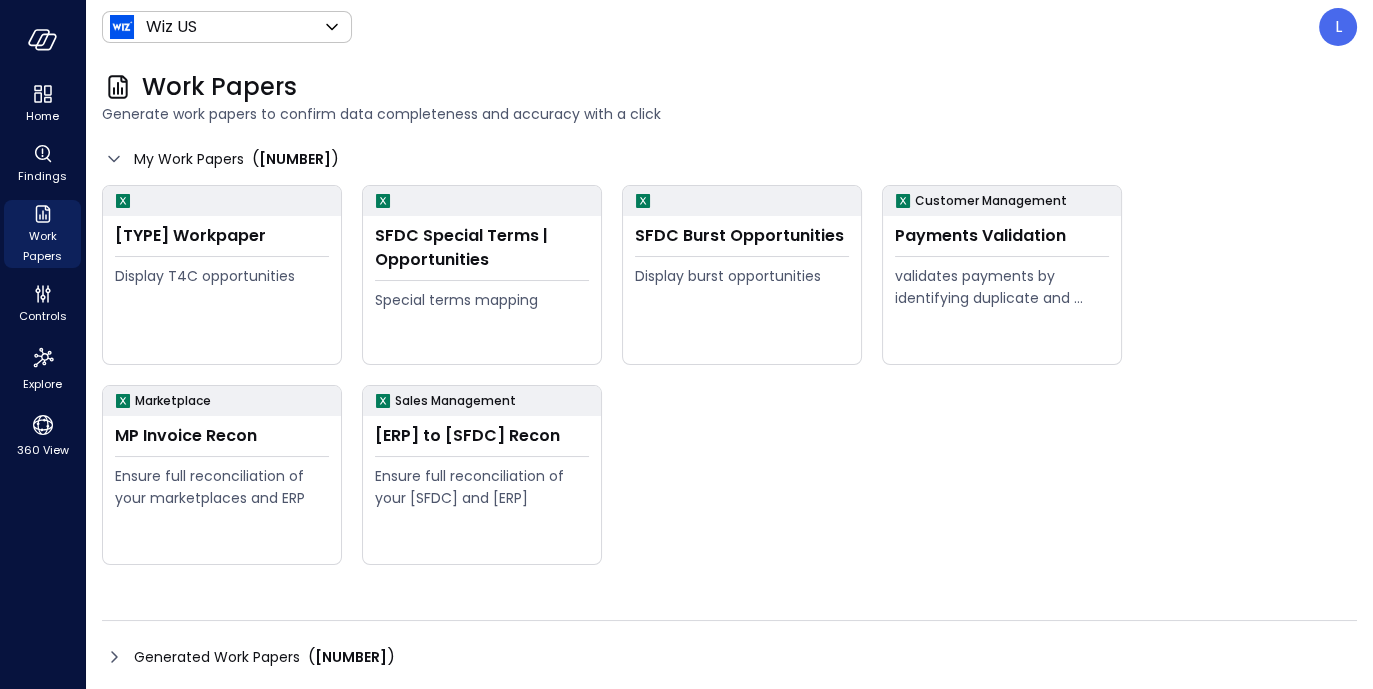 click at bounding box center [114, 657] 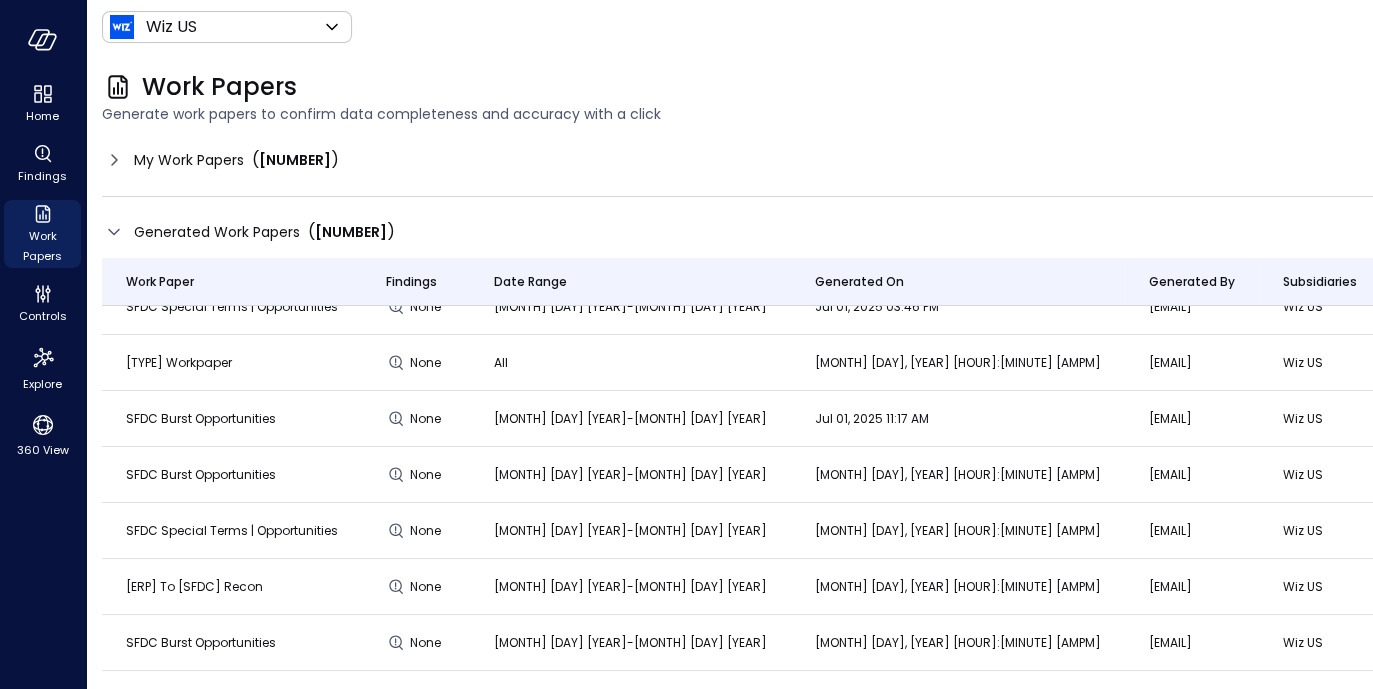 scroll, scrollTop: 0, scrollLeft: 0, axis: both 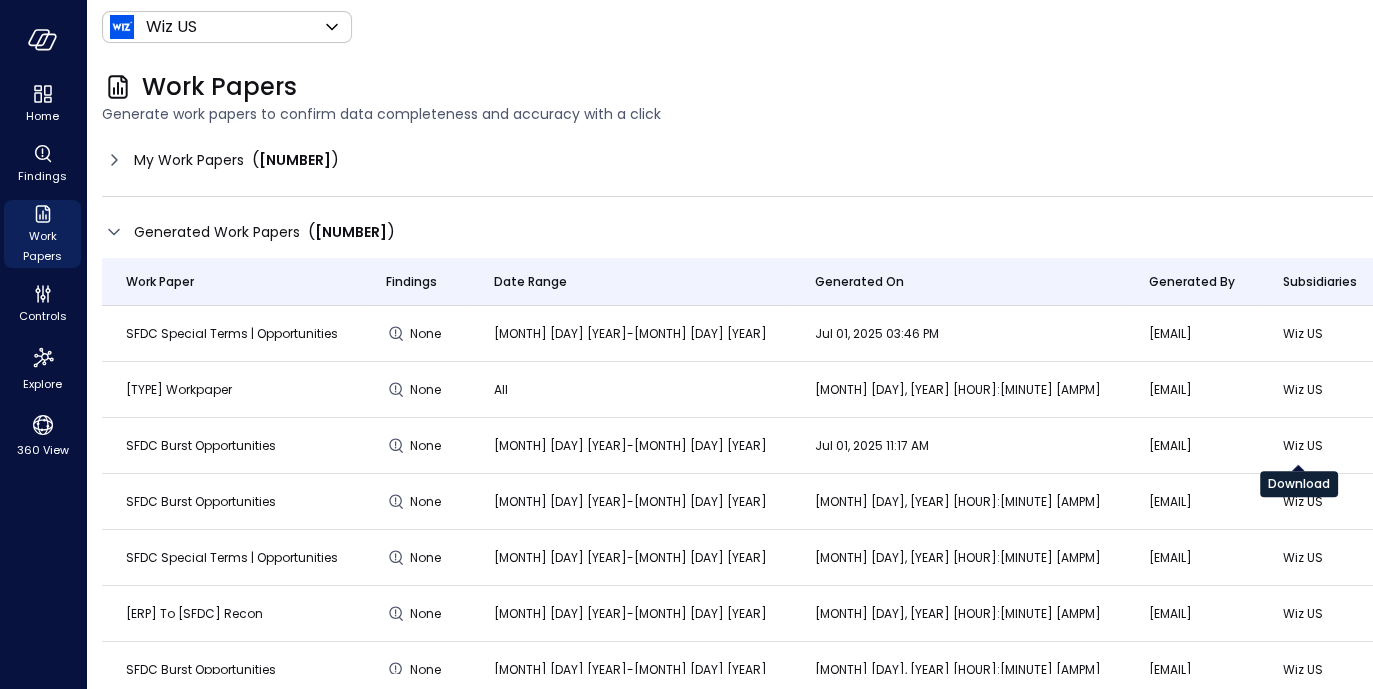 click at bounding box center (1417, 334) 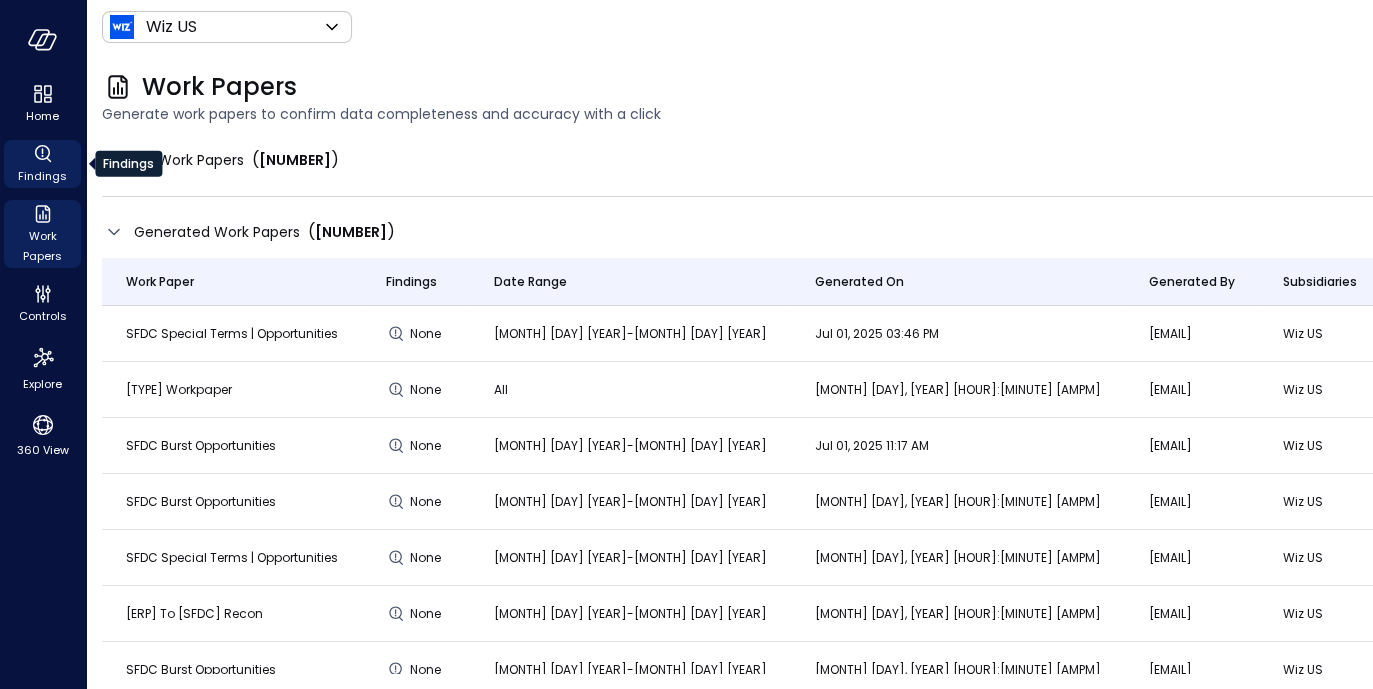 click at bounding box center [43, 154] 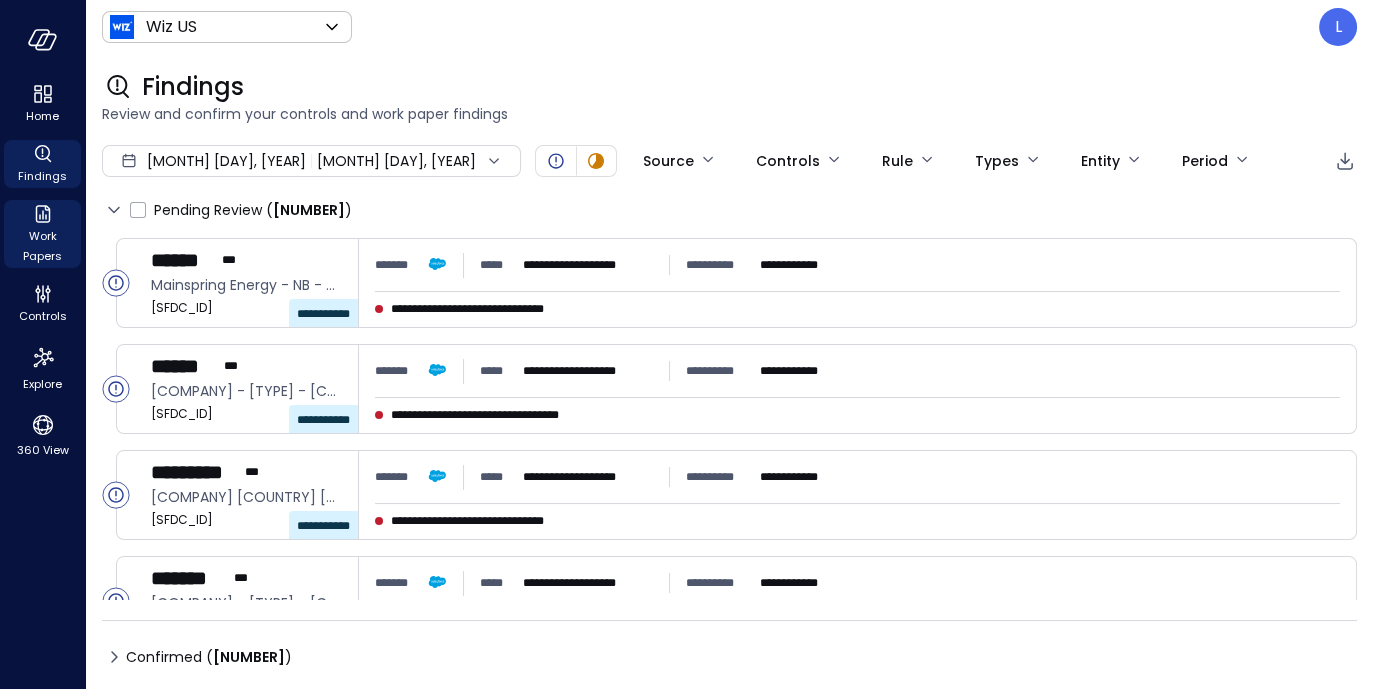click on "Work Papers" at bounding box center [42, 246] 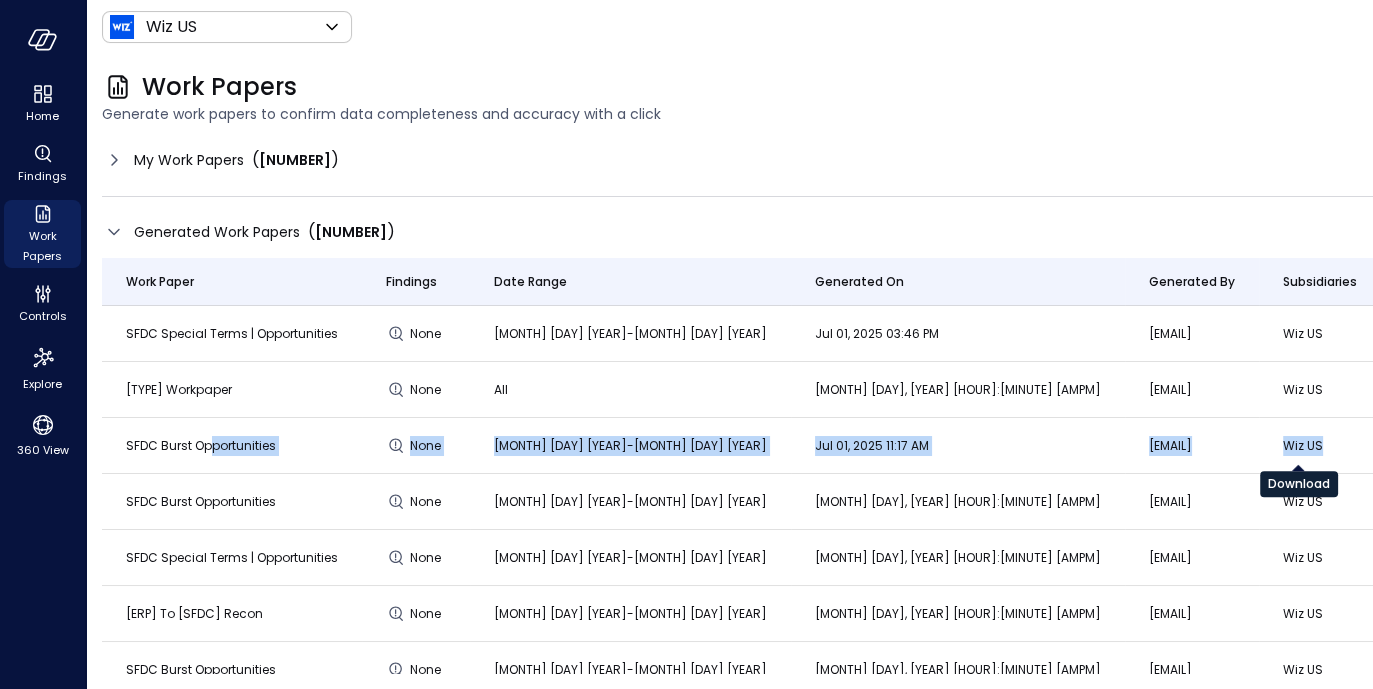 drag, startPoint x: 210, startPoint y: 450, endPoint x: 1304, endPoint y: 434, distance: 1094.117 